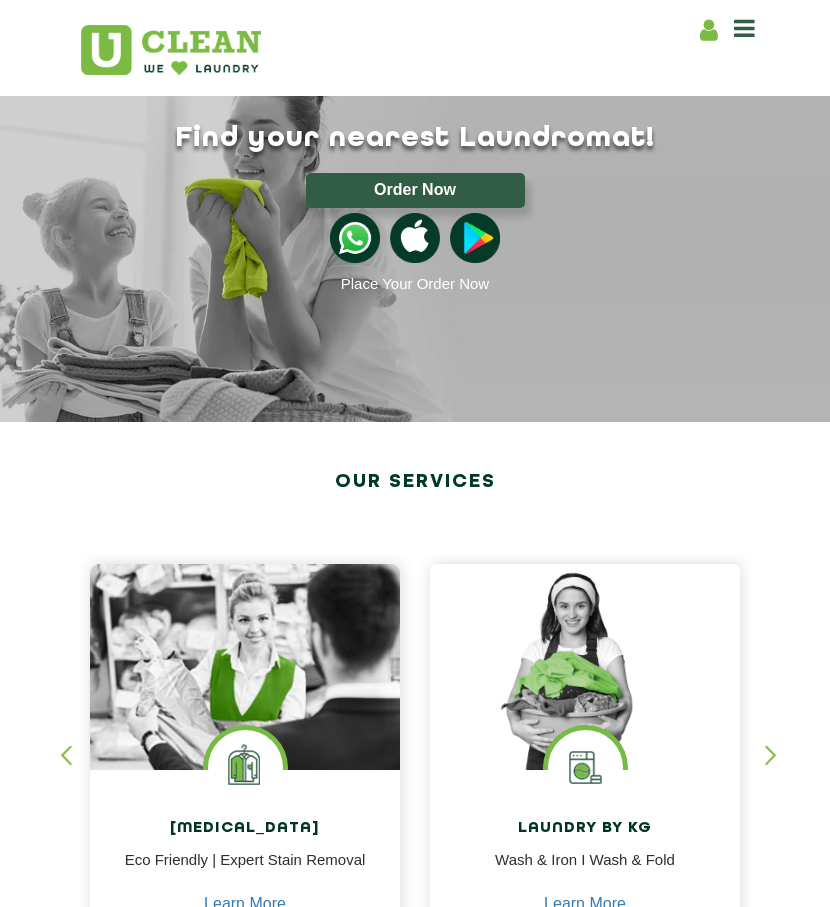 scroll, scrollTop: 0, scrollLeft: 0, axis: both 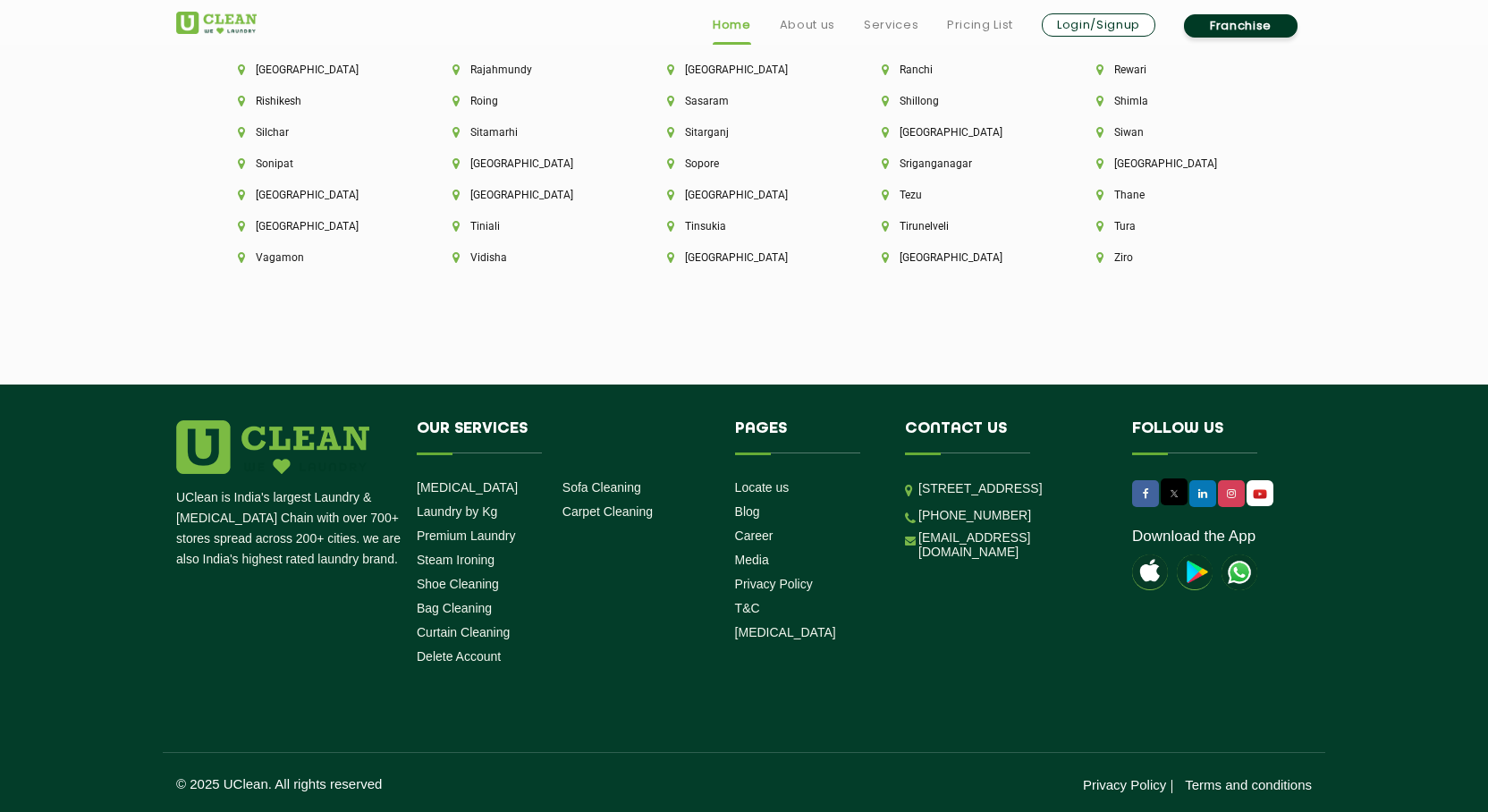 click on "Aalo Agartala Agra Ahmedabad Akola Aligarh Alwar - UClean Select Amravati Aurangabad Ayodhya Bahadurgarh Bahraich Baleswar Baramulla Bareilly Barmer Barpeta Bathinda Belgaum Bengaluru Berhampur Bettiah Bhagalpur Bhilwara Bhiwadi Bhopal Bhubaneshwar Bidar Bikaner Bilaspur Bokaro Bongaigaon Chandigarh Chennai Chitrakoot Cochin Coimbatore Cooch Behar Coonoor Daman Danapur Darrang Daudnagar Dehradun Delhi Deoghar Dhanbad Dharwad Dhule Dibrugarh Digboi Dimapur Dindigul Duliajan Ellenabad Erode Faridabad Gandhidham Gandhinagar Garia Ghaziabad Goa Gohana Golaghat Gonda Gorakhpur Gurugram Guwahati Gwalior Haldwani Hamirpur Hanumangarh Haridwar Hingoli Hojai Howrah Hubli Hyderabad Imphal Indore Itanagar Jagdalpur Jagraon Jaipur Jaipur - Select Jammu Jamshedpur Jehanabad Jhansi Jodhpur Jorhat Kaithal Kakinada Kanpur Kargil Karimganj Kathmandu Kharupetia Khopoli Kochi Kohima Kokapet Kokrajhar Kolhapur Kolkata Kota Kotdwar Krishnanagar Kundli Kurnool Latur Leh Longding Lower Subansiri Lucknow Ludhiana Madurai Manali Moga" 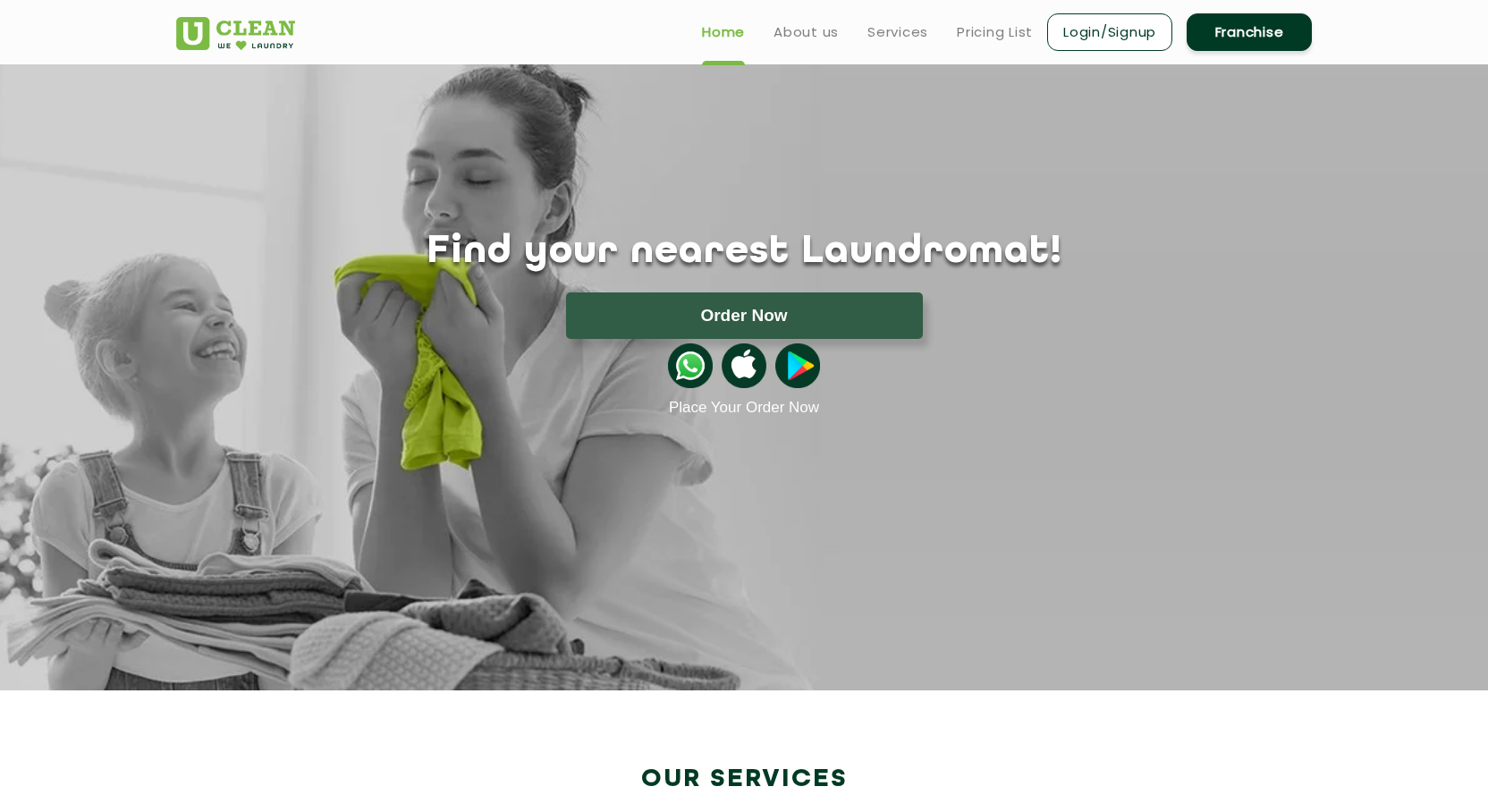 scroll, scrollTop: 0, scrollLeft: 0, axis: both 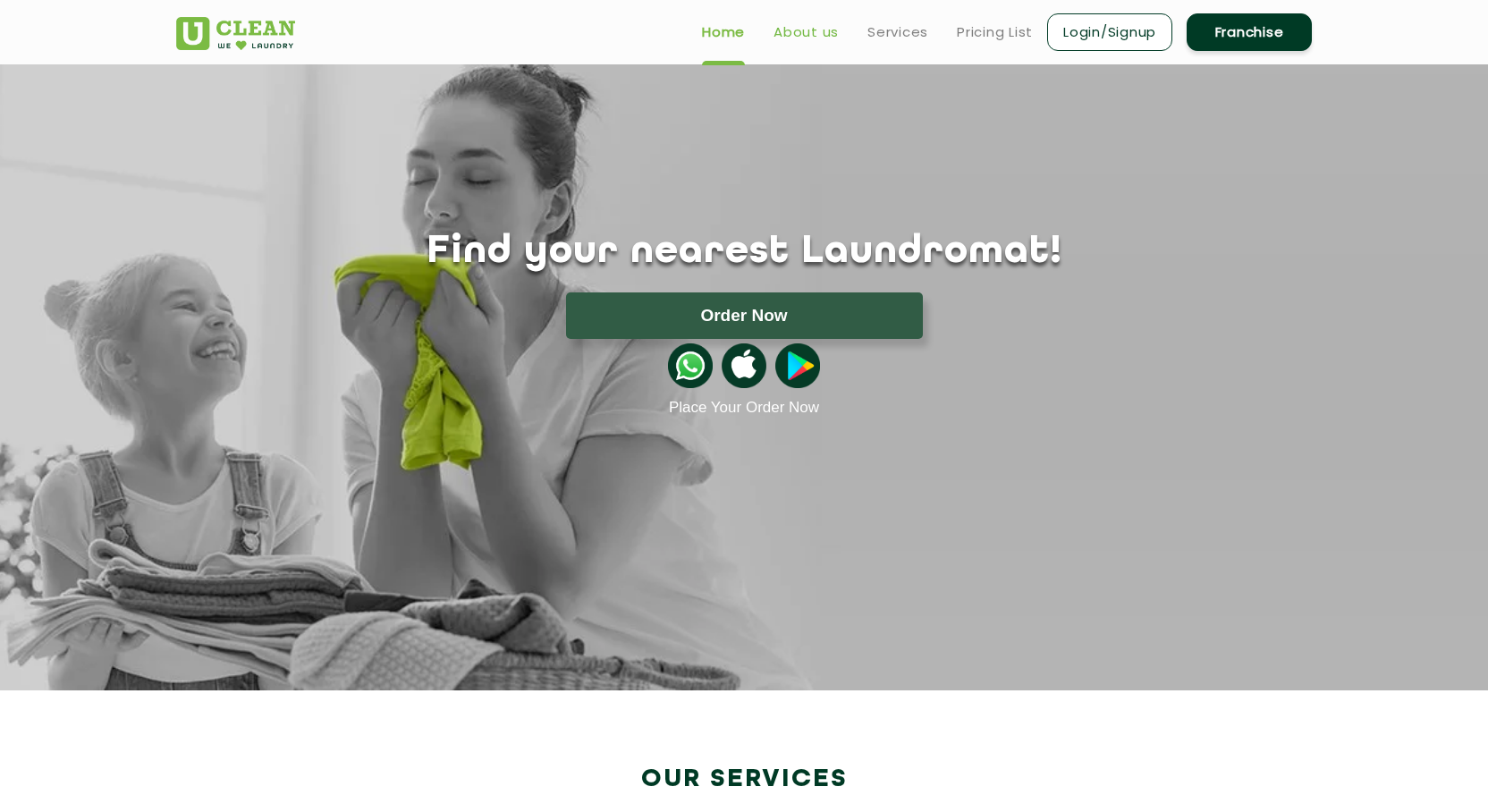 click on "About us" at bounding box center [806, 32] 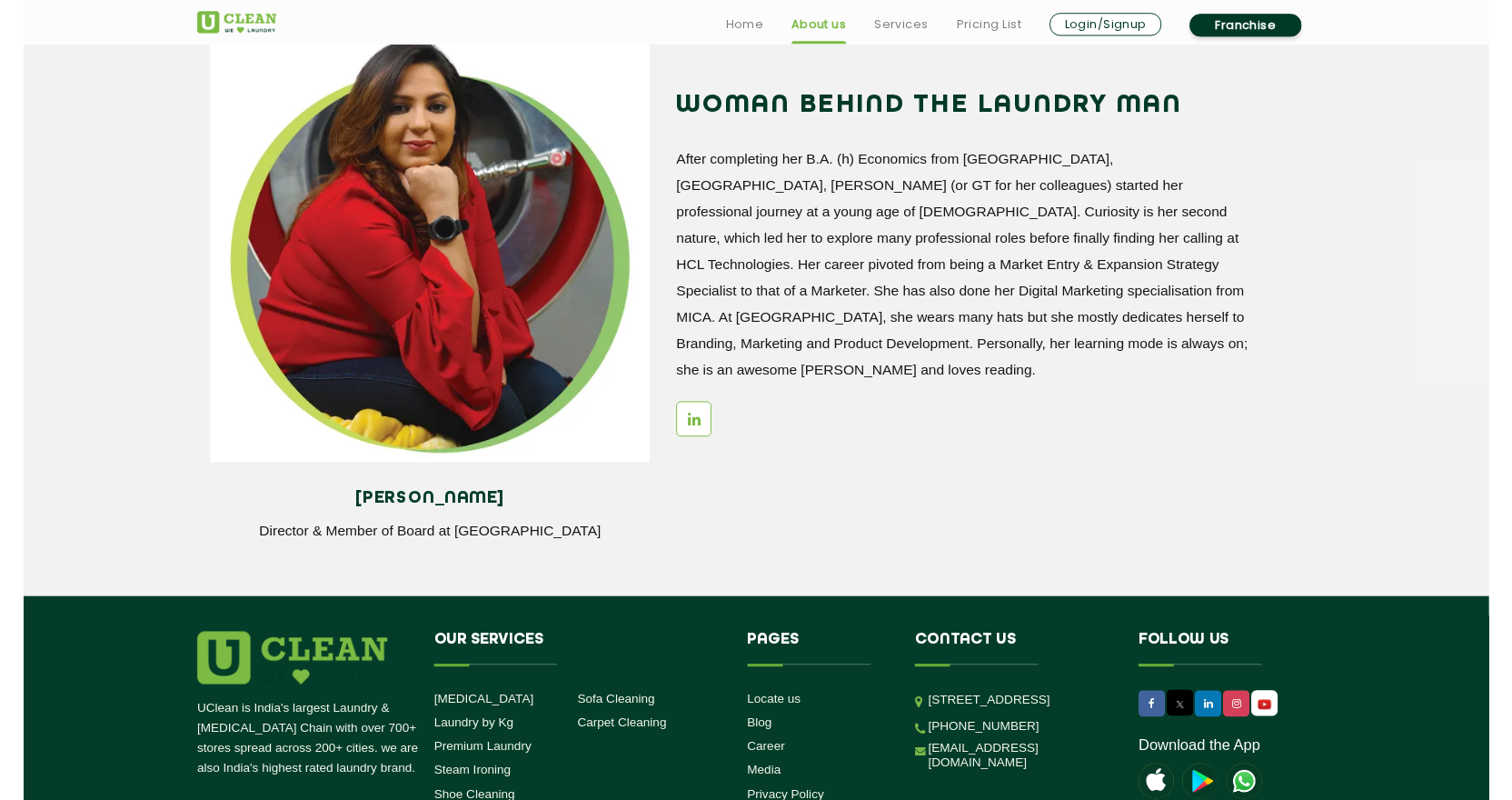 scroll, scrollTop: 2458, scrollLeft: 0, axis: vertical 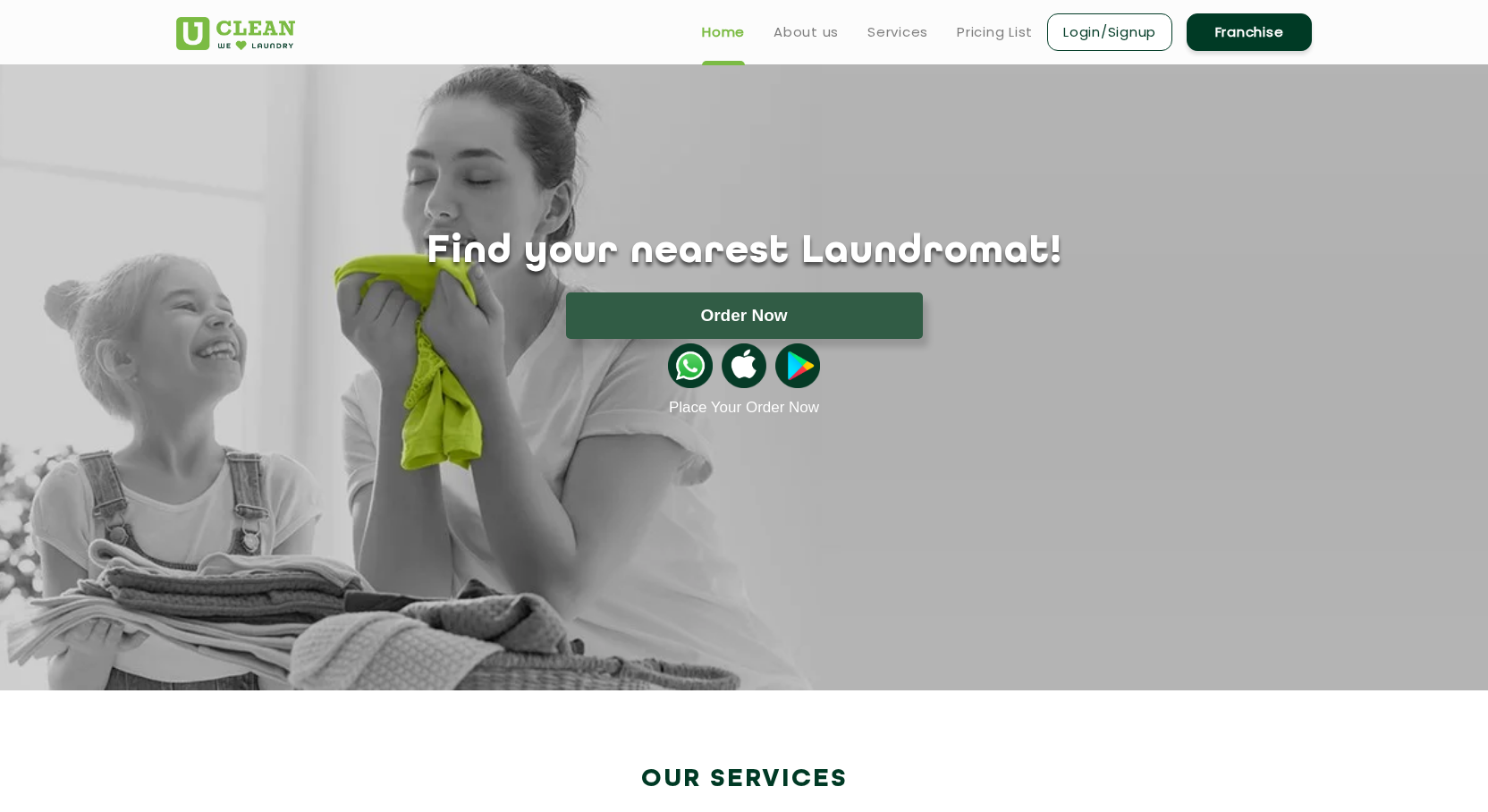 click on "Find your nearest Laundromat! Please select the location Order Now Place Your Order Now" 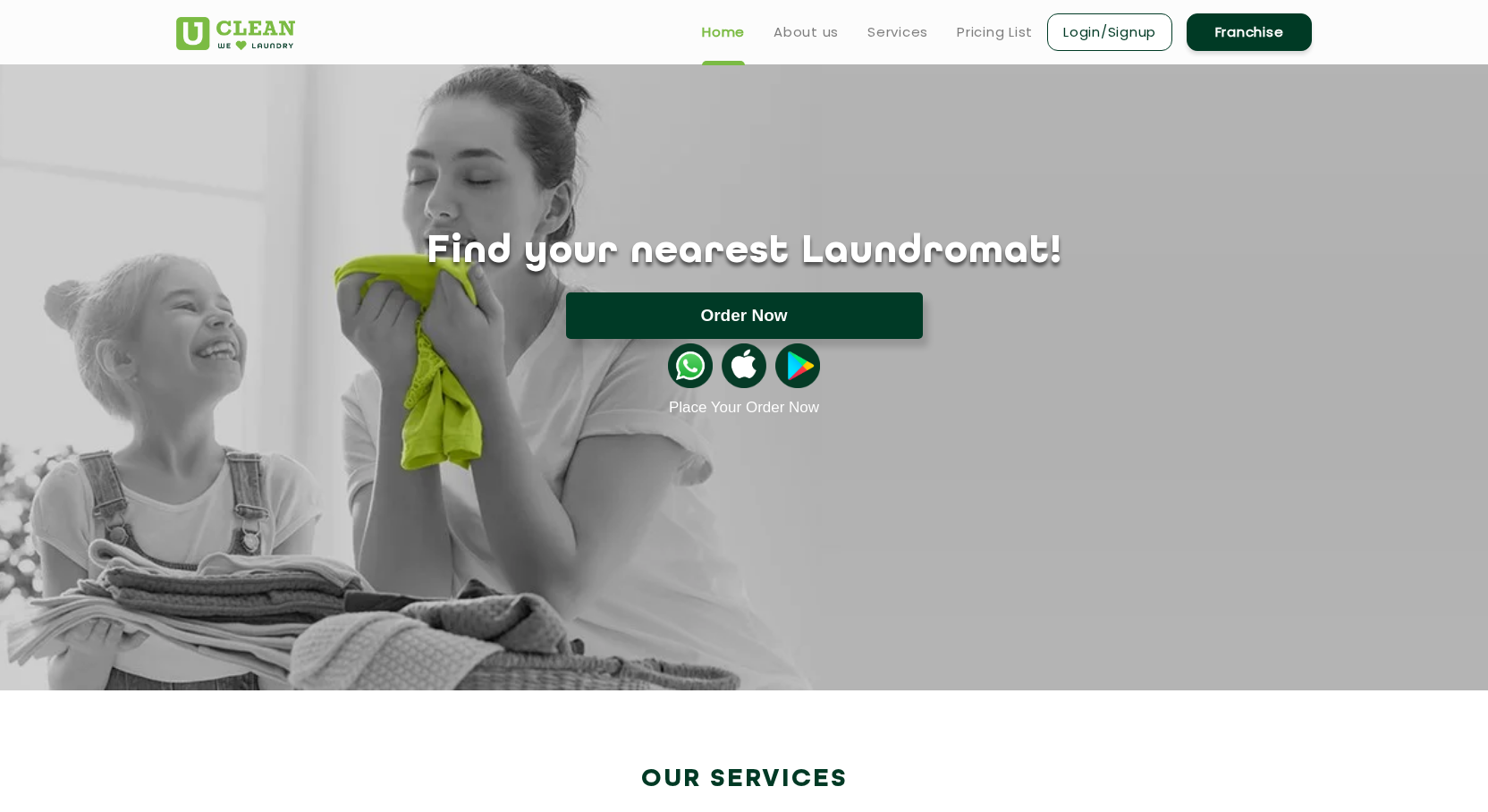 click on "Order Now" 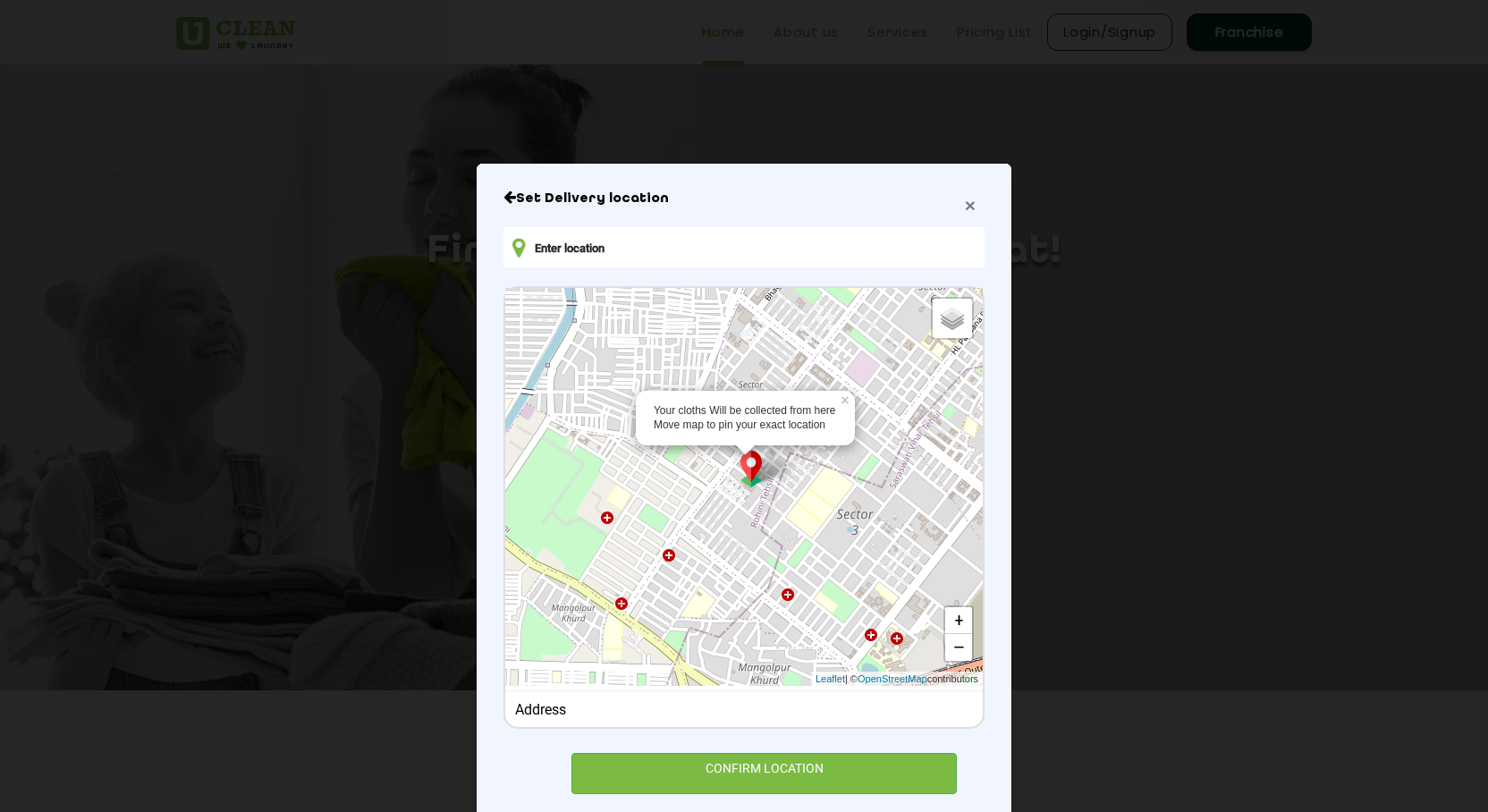 click on "×" at bounding box center [970, 205] 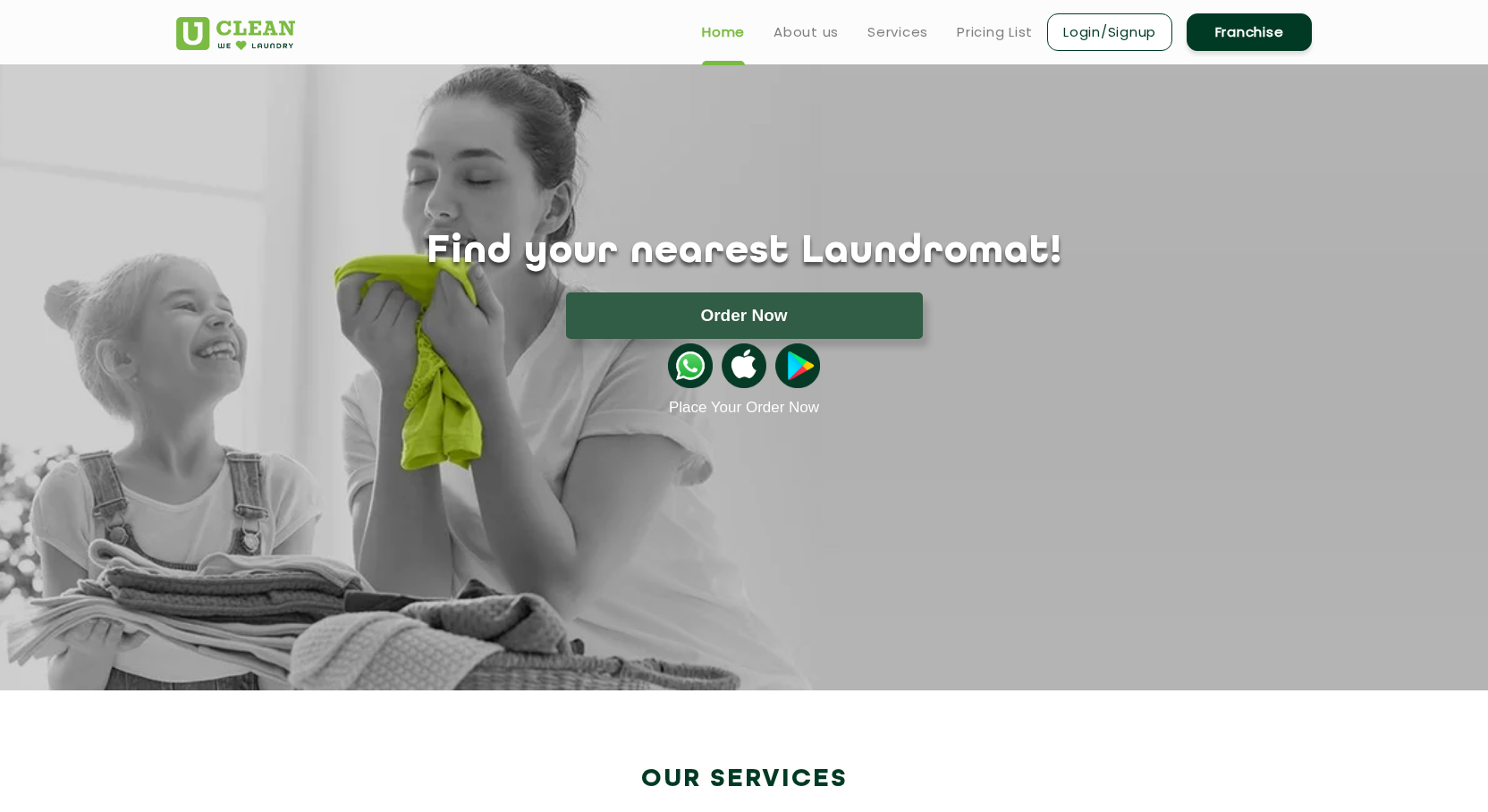 click on "Find your nearest Laundromat! Please select the location Order Now Place Your Order Now" 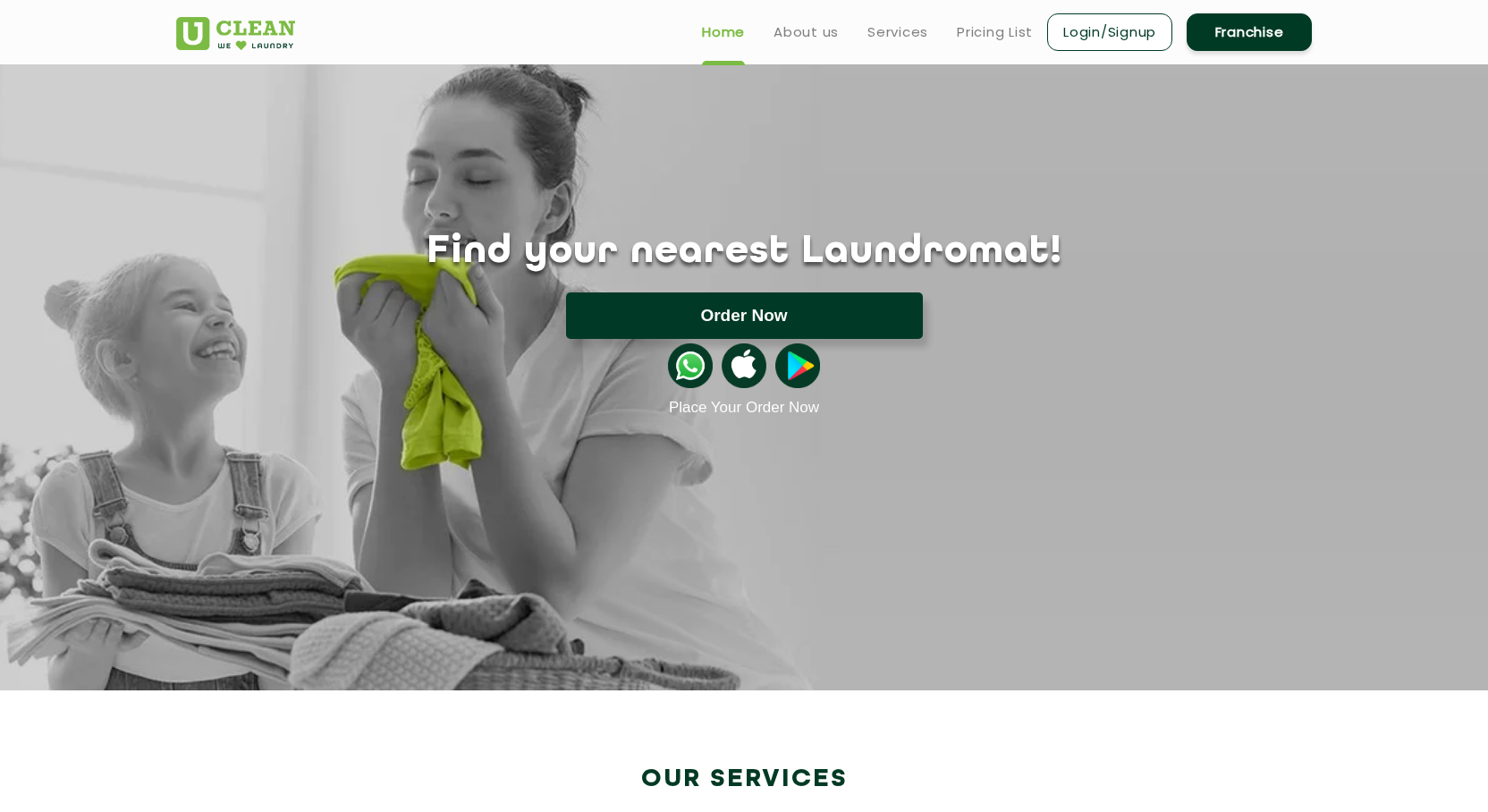 click on "Order Now" 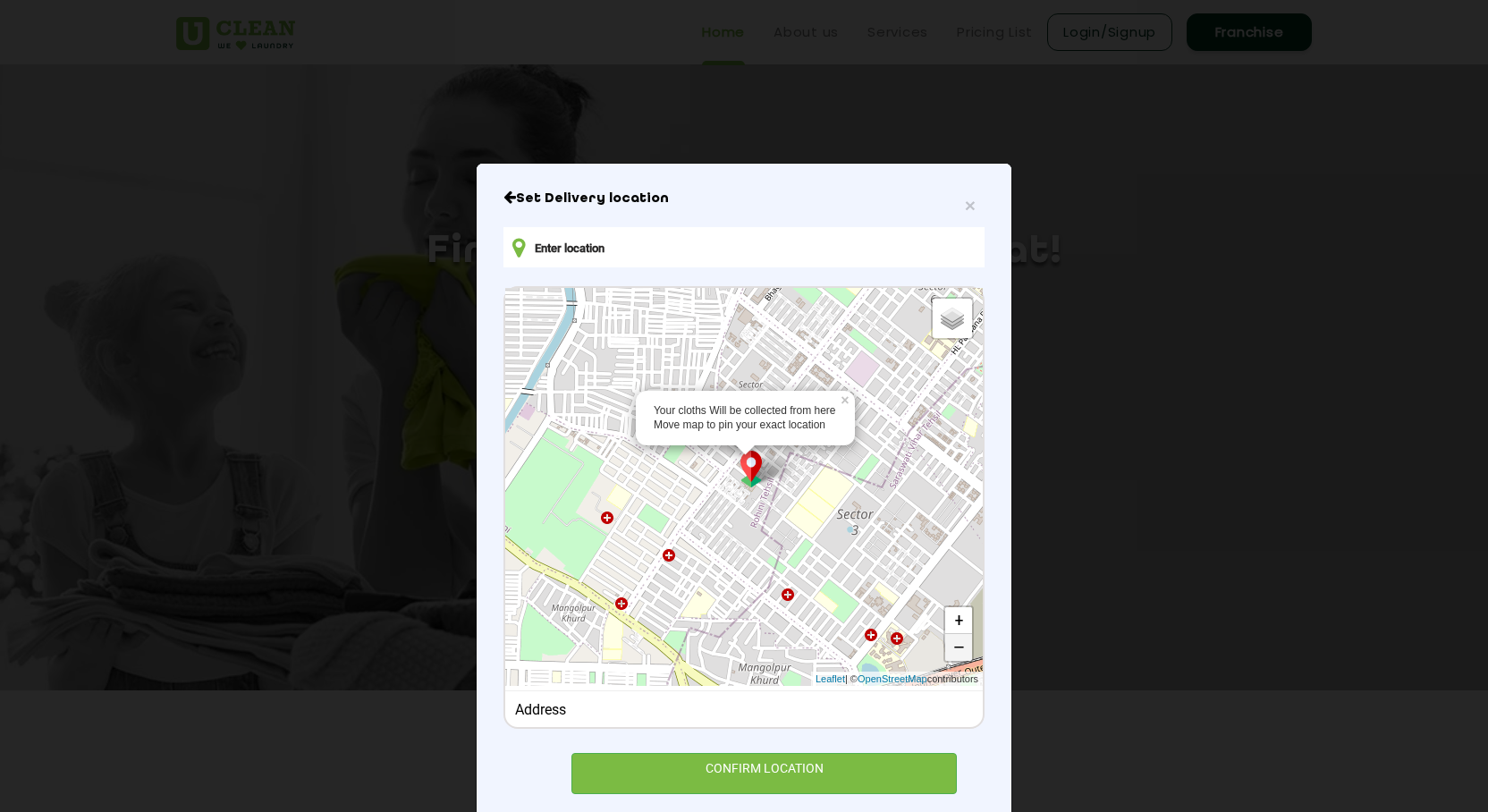 click on "−" at bounding box center (959, 647) 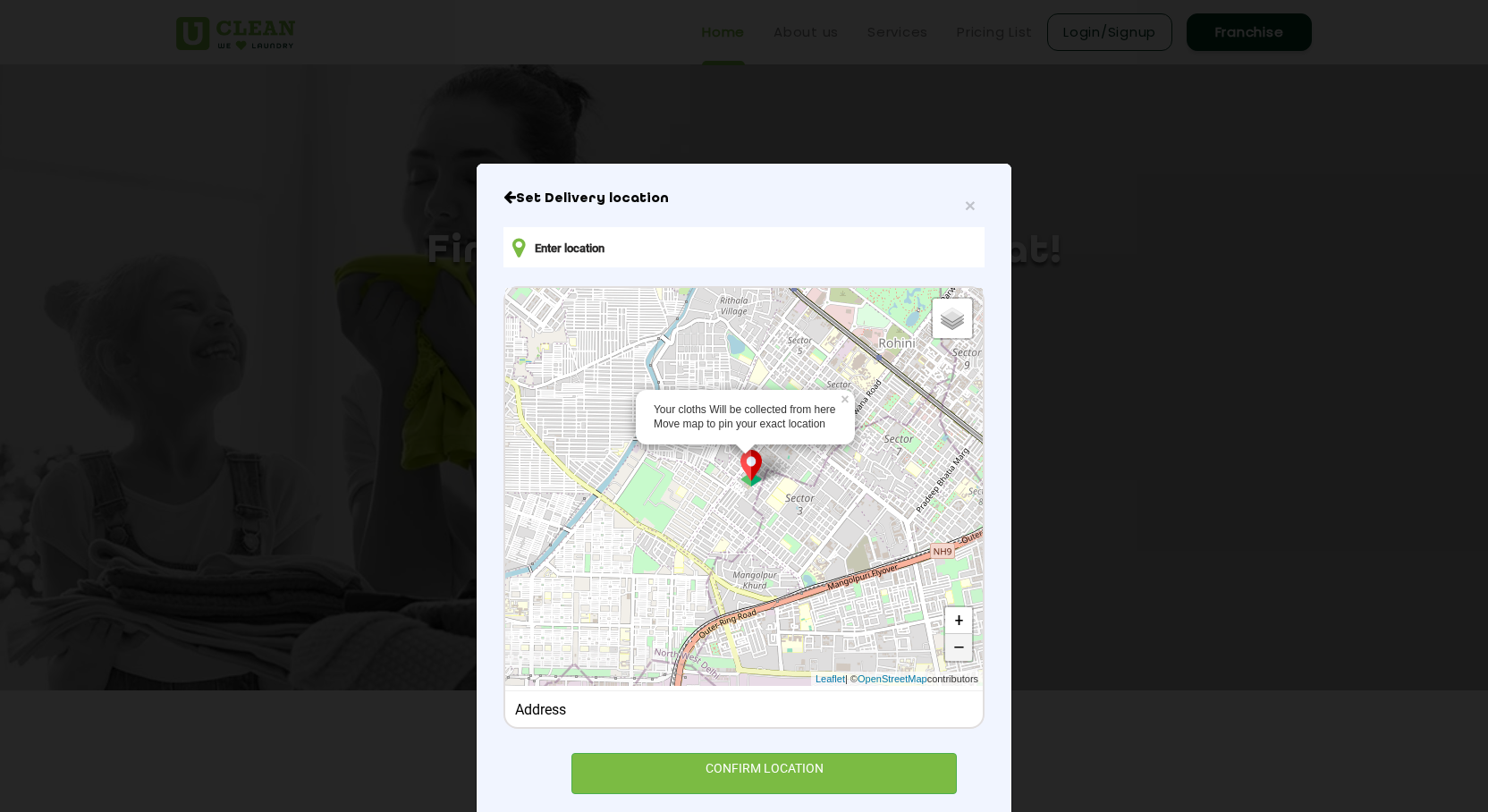 click on "−" at bounding box center (959, 647) 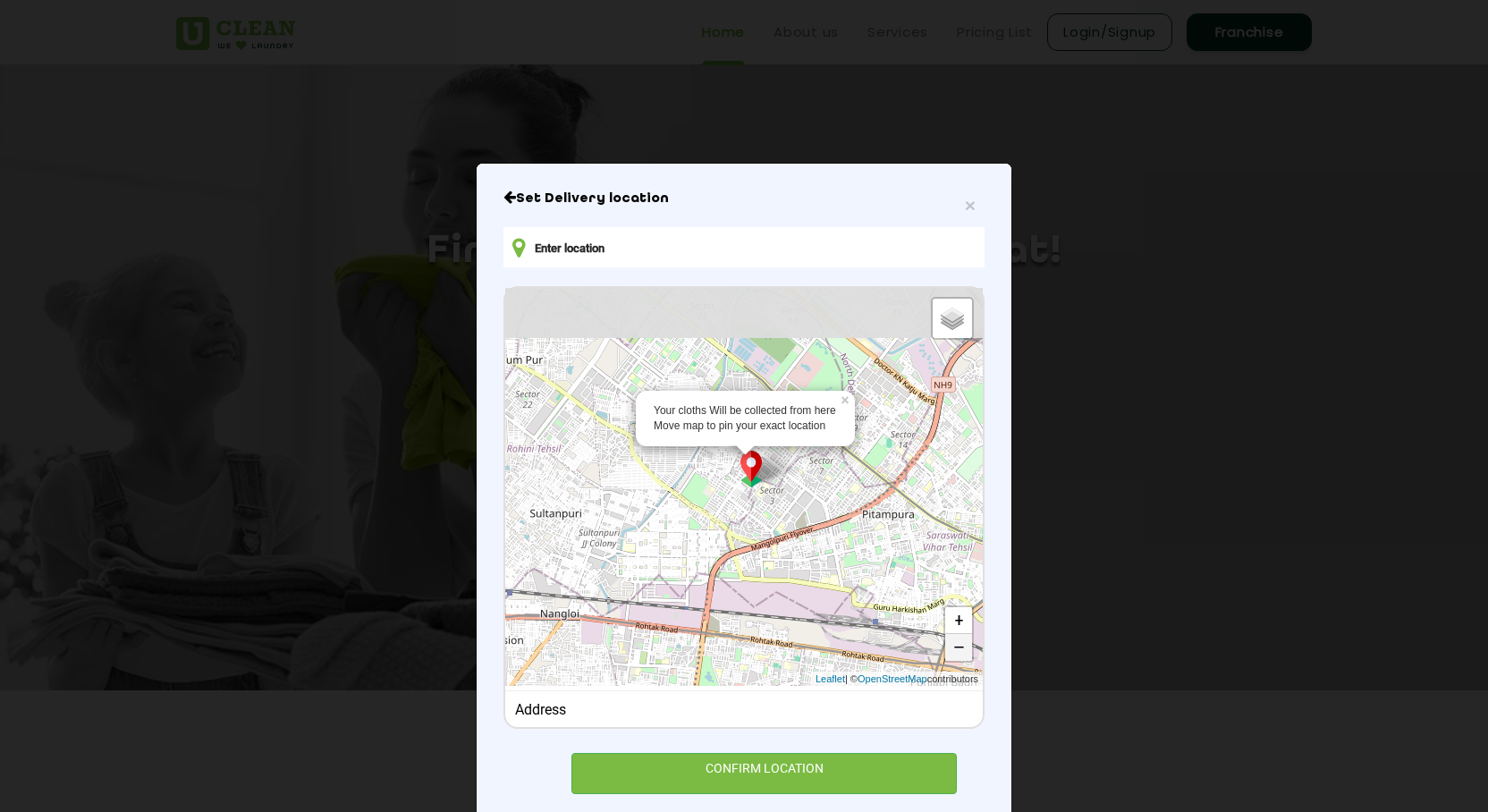 click on "−" at bounding box center [959, 647] 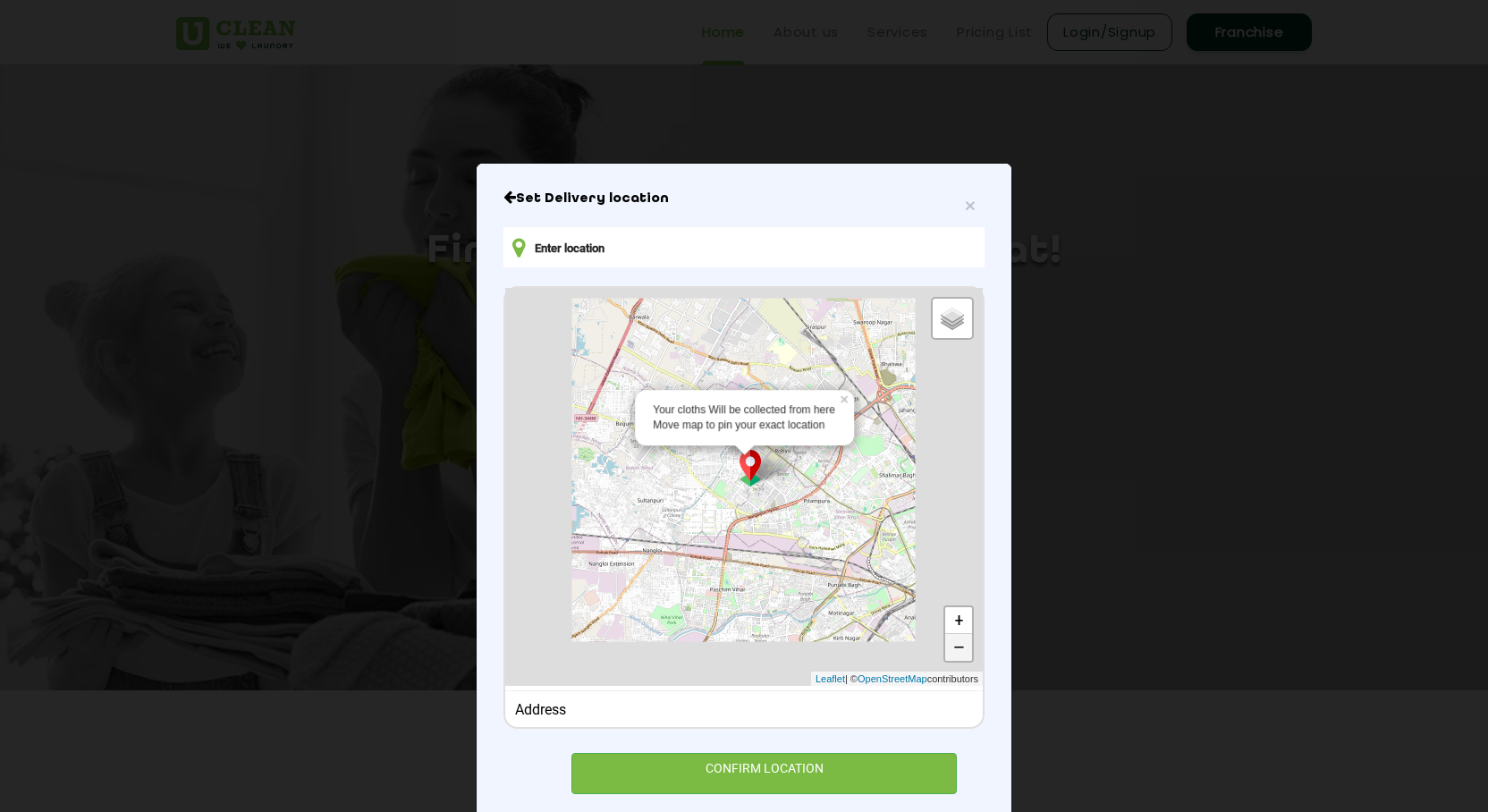 click on "−" at bounding box center [959, 647] 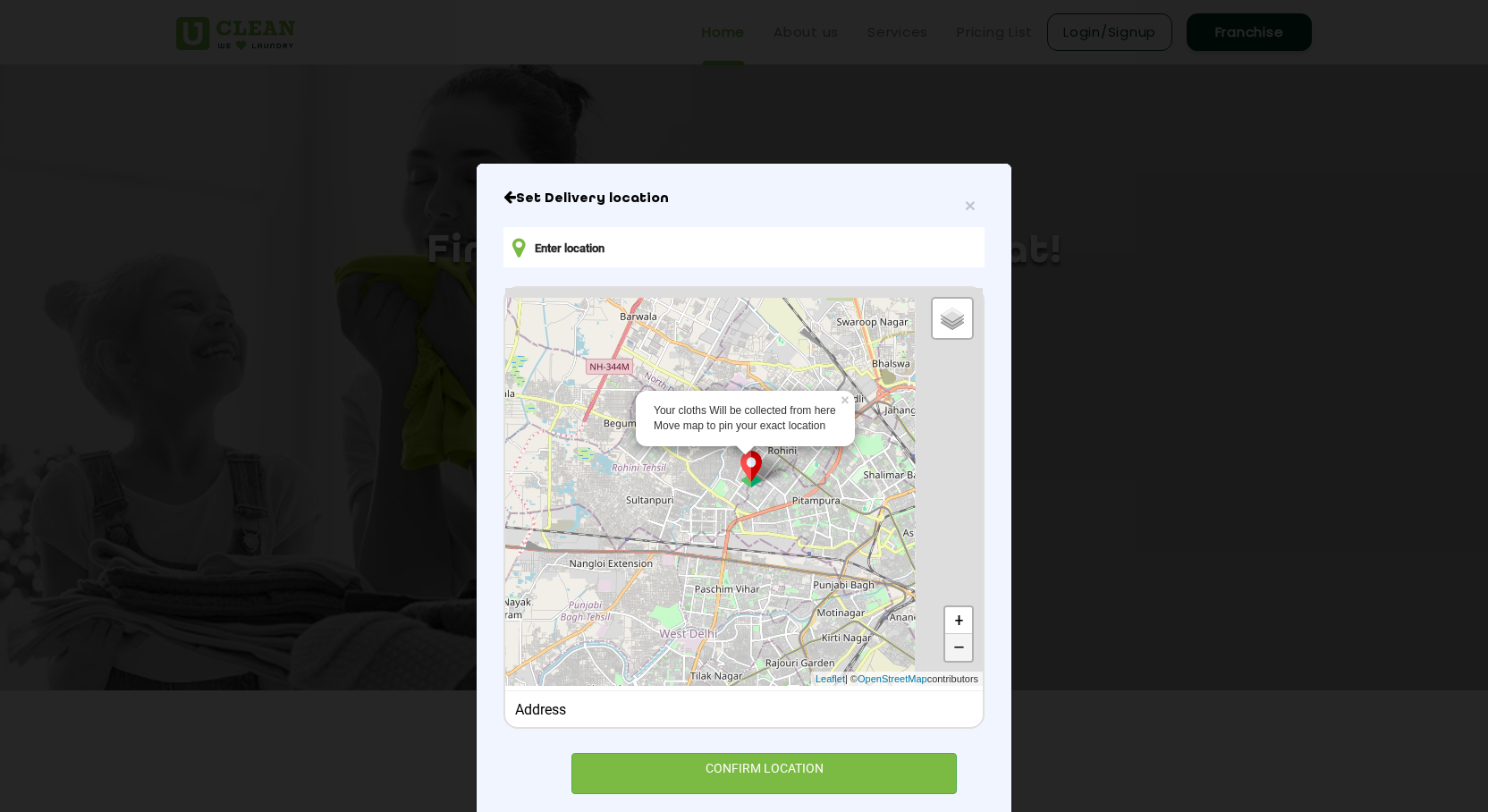 click on "−" at bounding box center (959, 647) 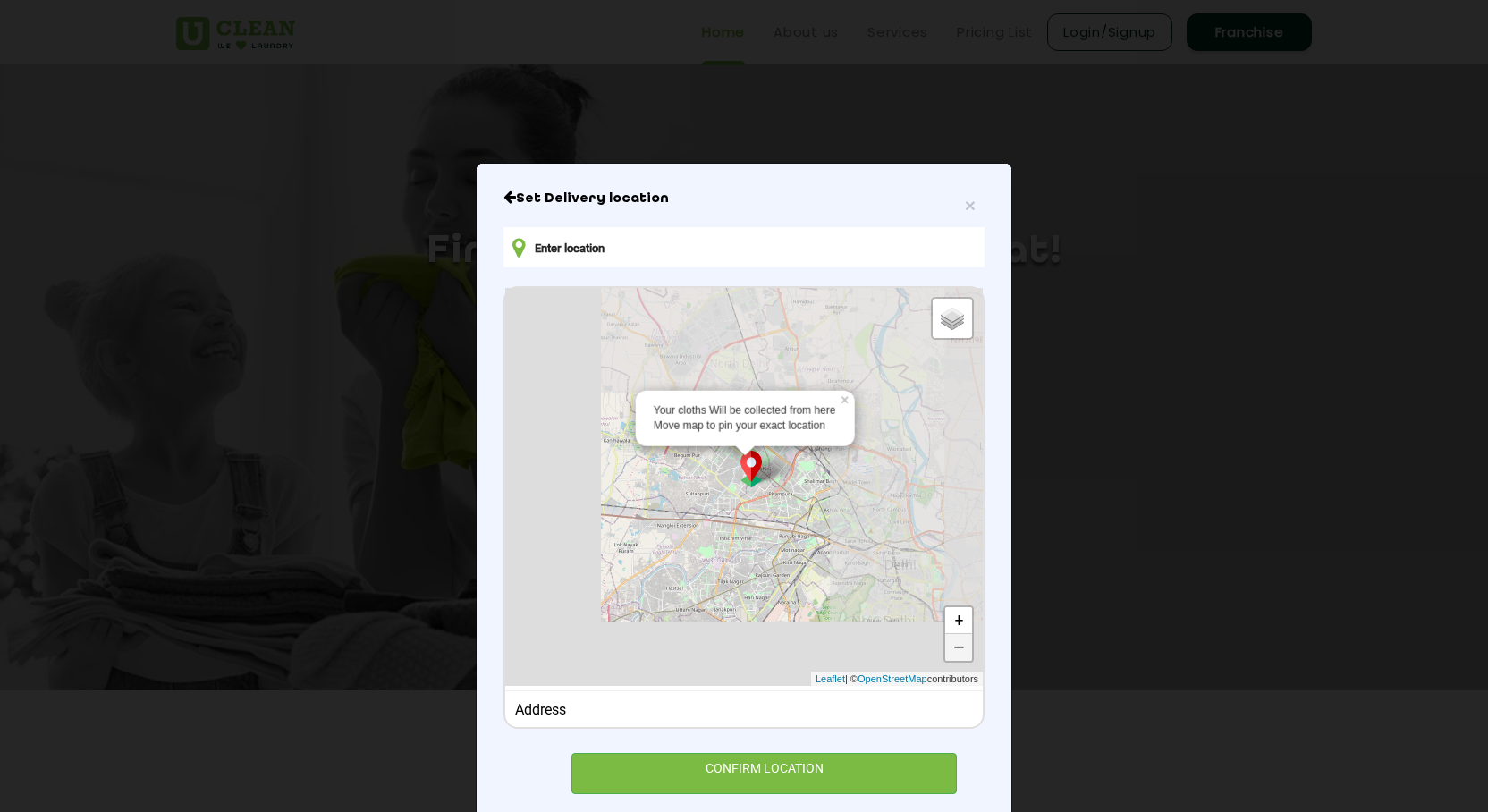 click on "−" at bounding box center (959, 647) 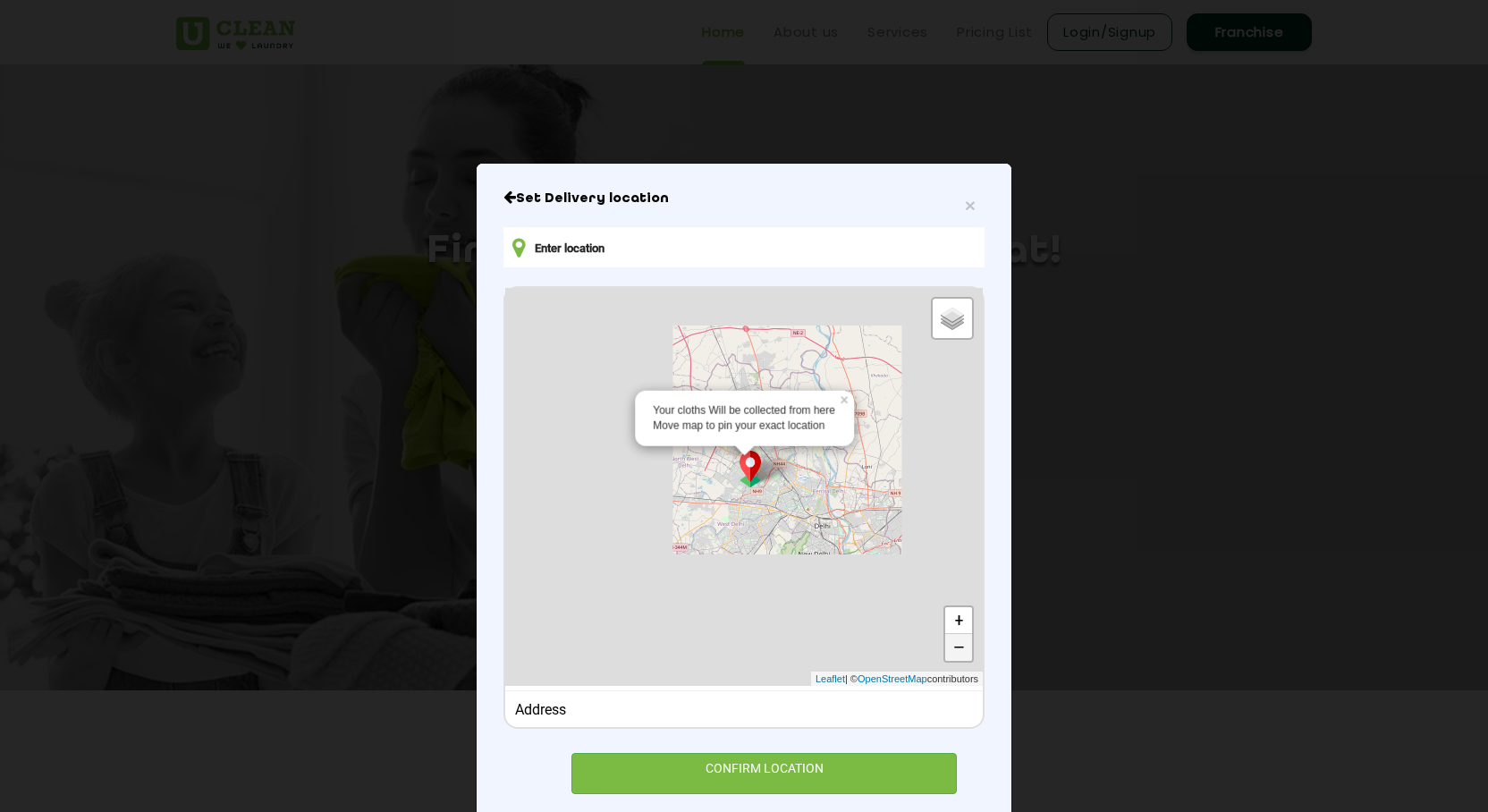 click on "−" at bounding box center [959, 647] 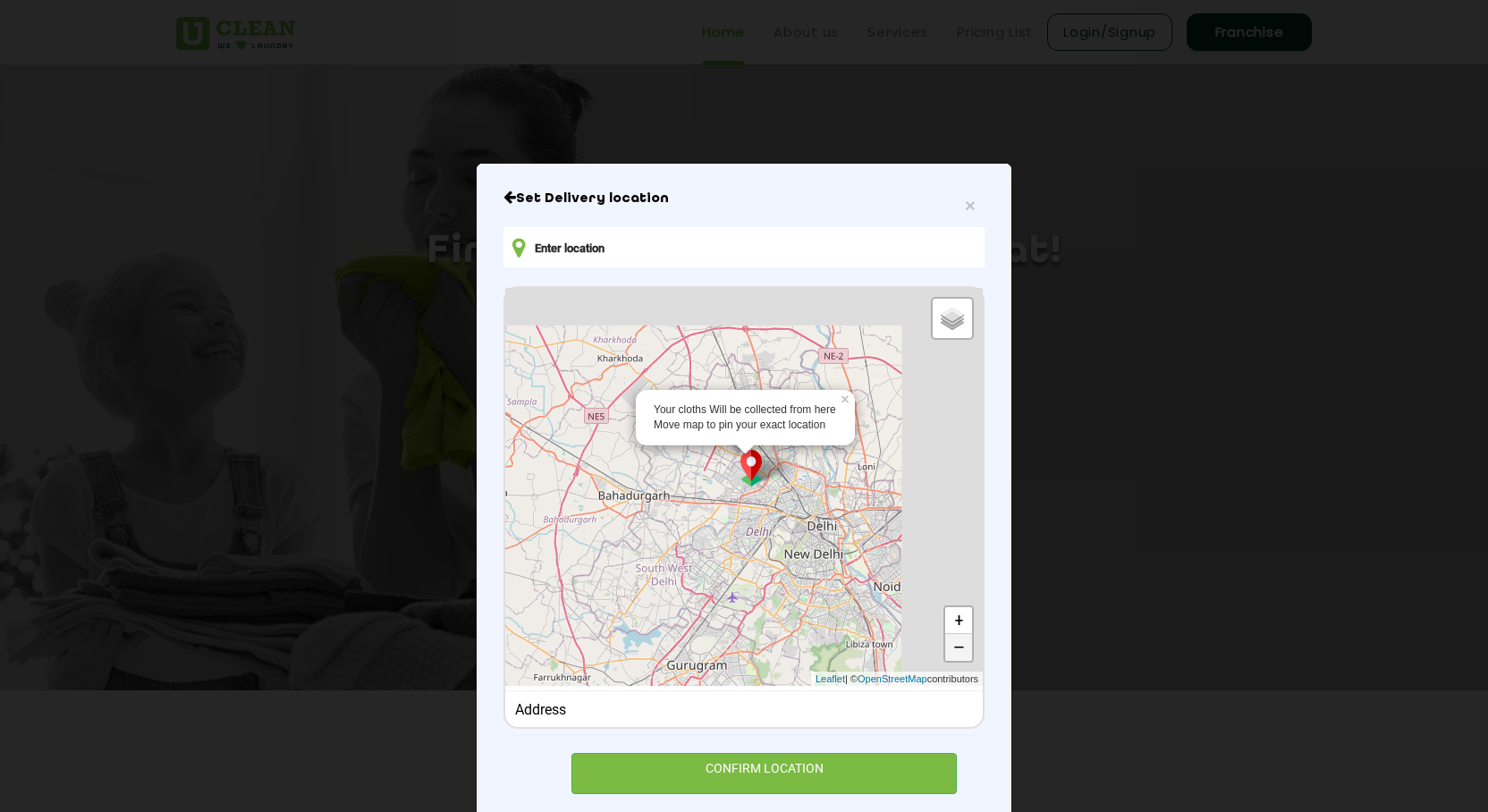 click on "−" at bounding box center (959, 647) 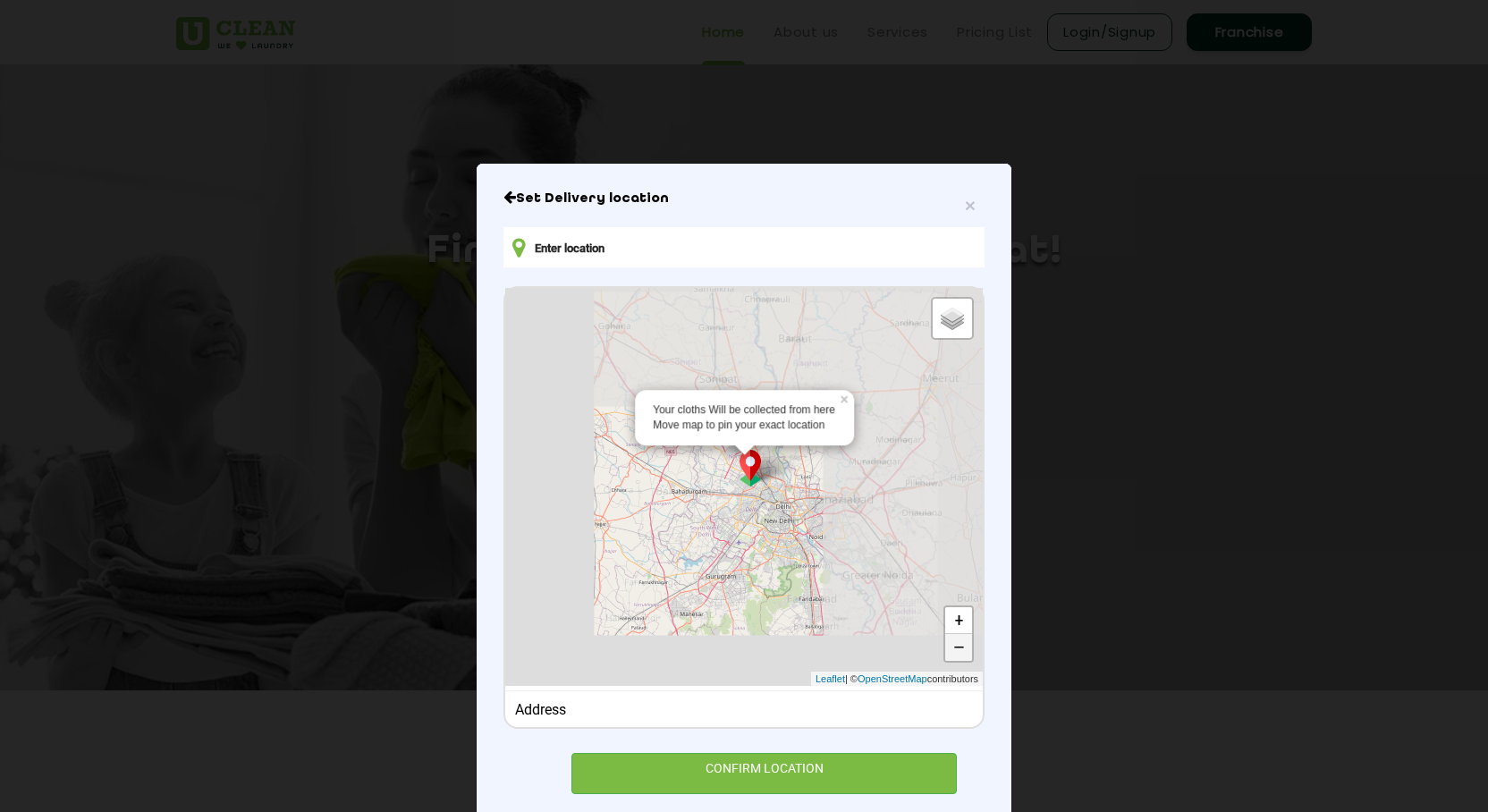 click on "−" at bounding box center [959, 647] 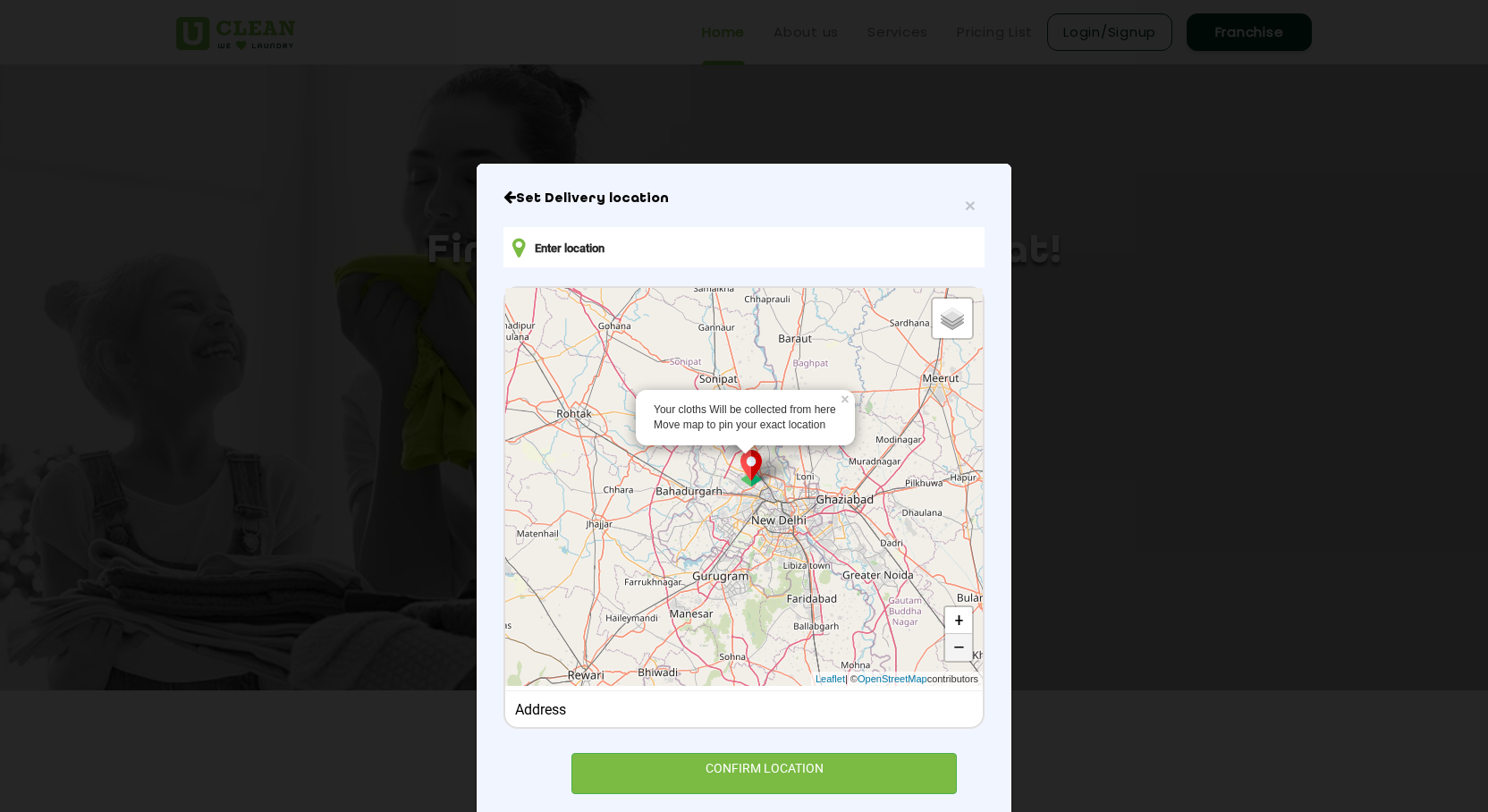 click on "−" at bounding box center (959, 647) 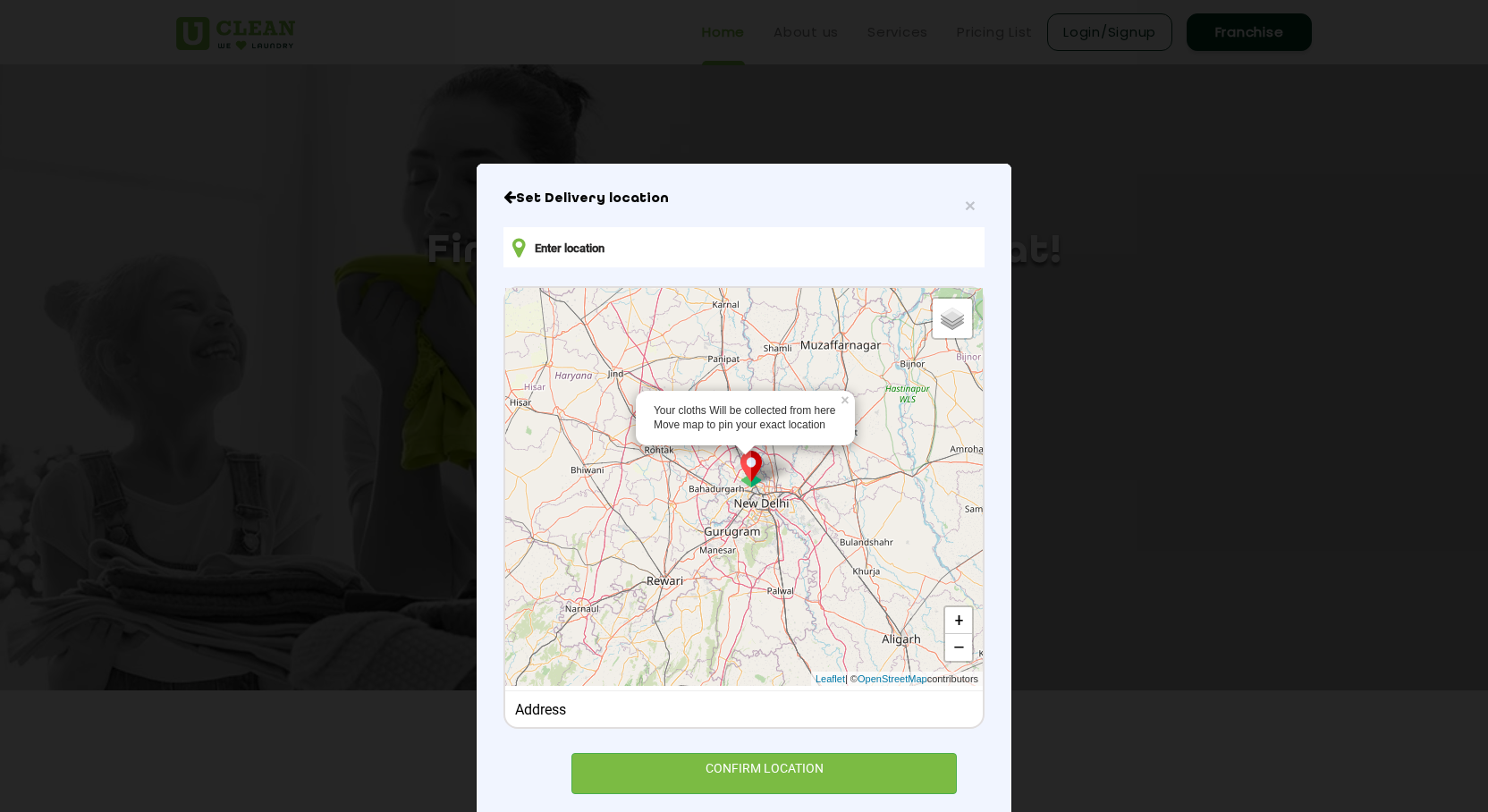 click on "Set Delivery location  Your cloths Will be collected from here  Move map to pin your exact location ×  Default   Satellite + − Leaflet  | ©  OpenStreetMap  contributors  Address  CONFIRM LOCATION" at bounding box center [744, 491] 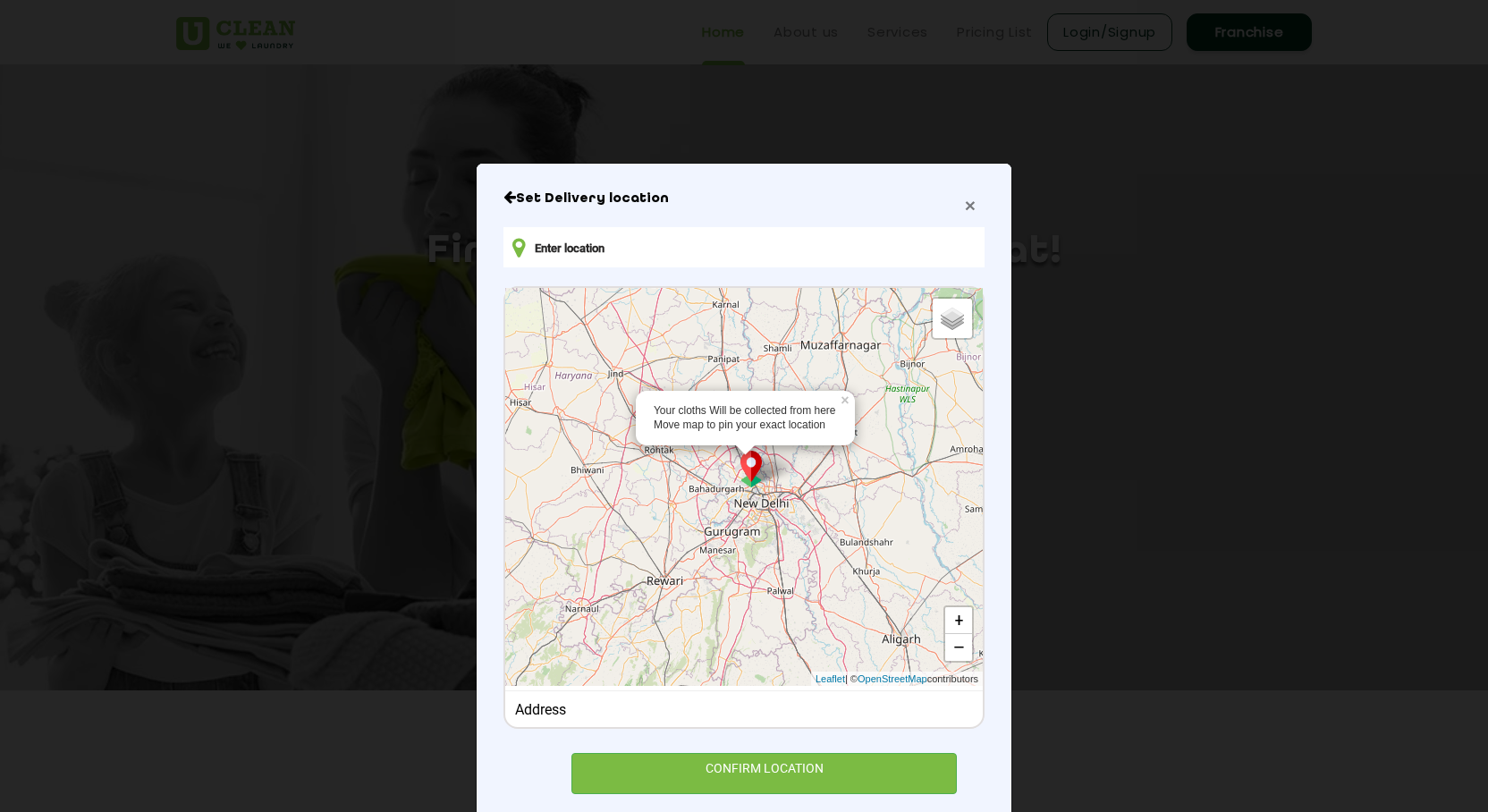 click on "×" at bounding box center [970, 205] 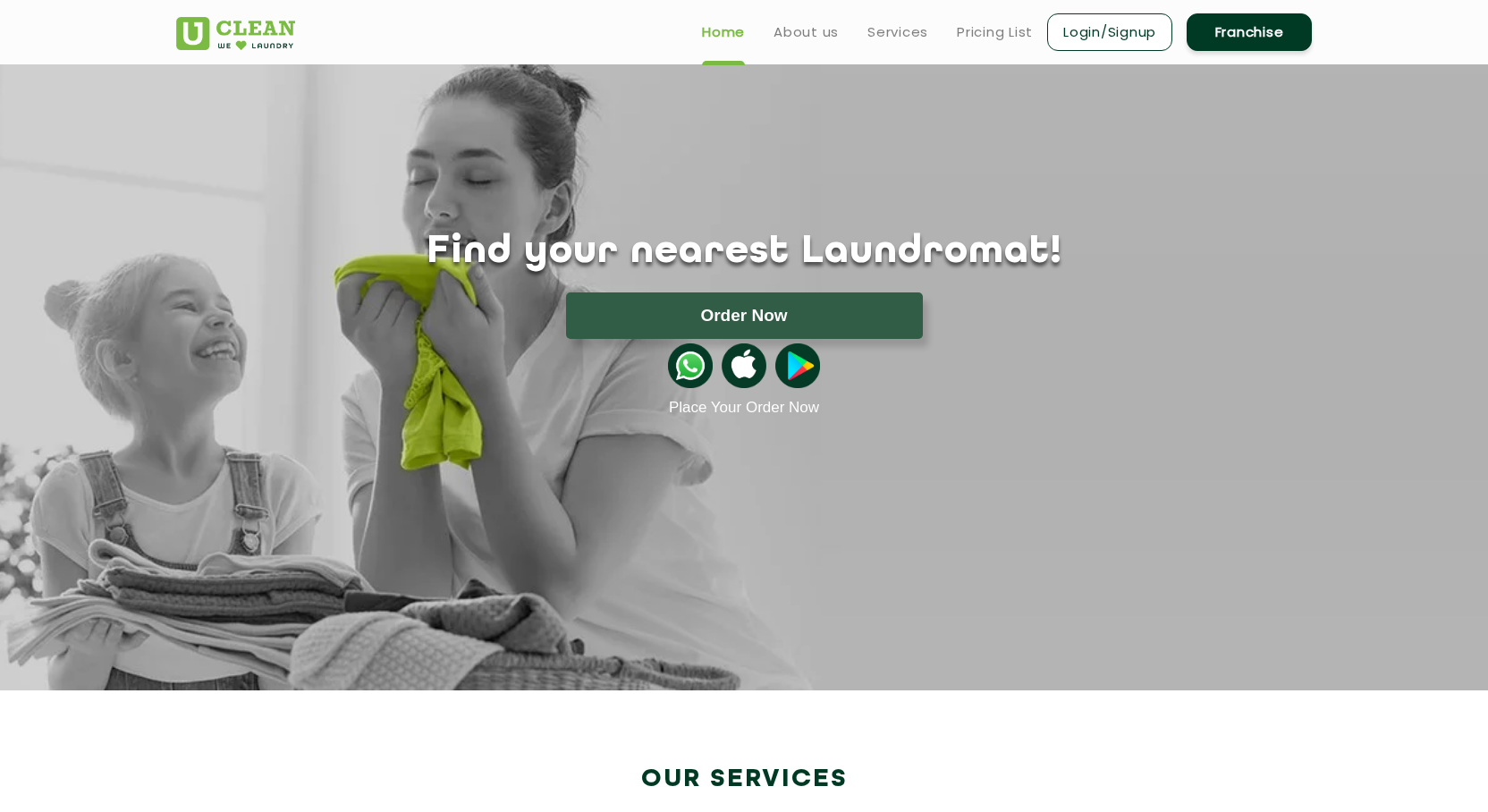 scroll, scrollTop: 47, scrollLeft: 0, axis: vertical 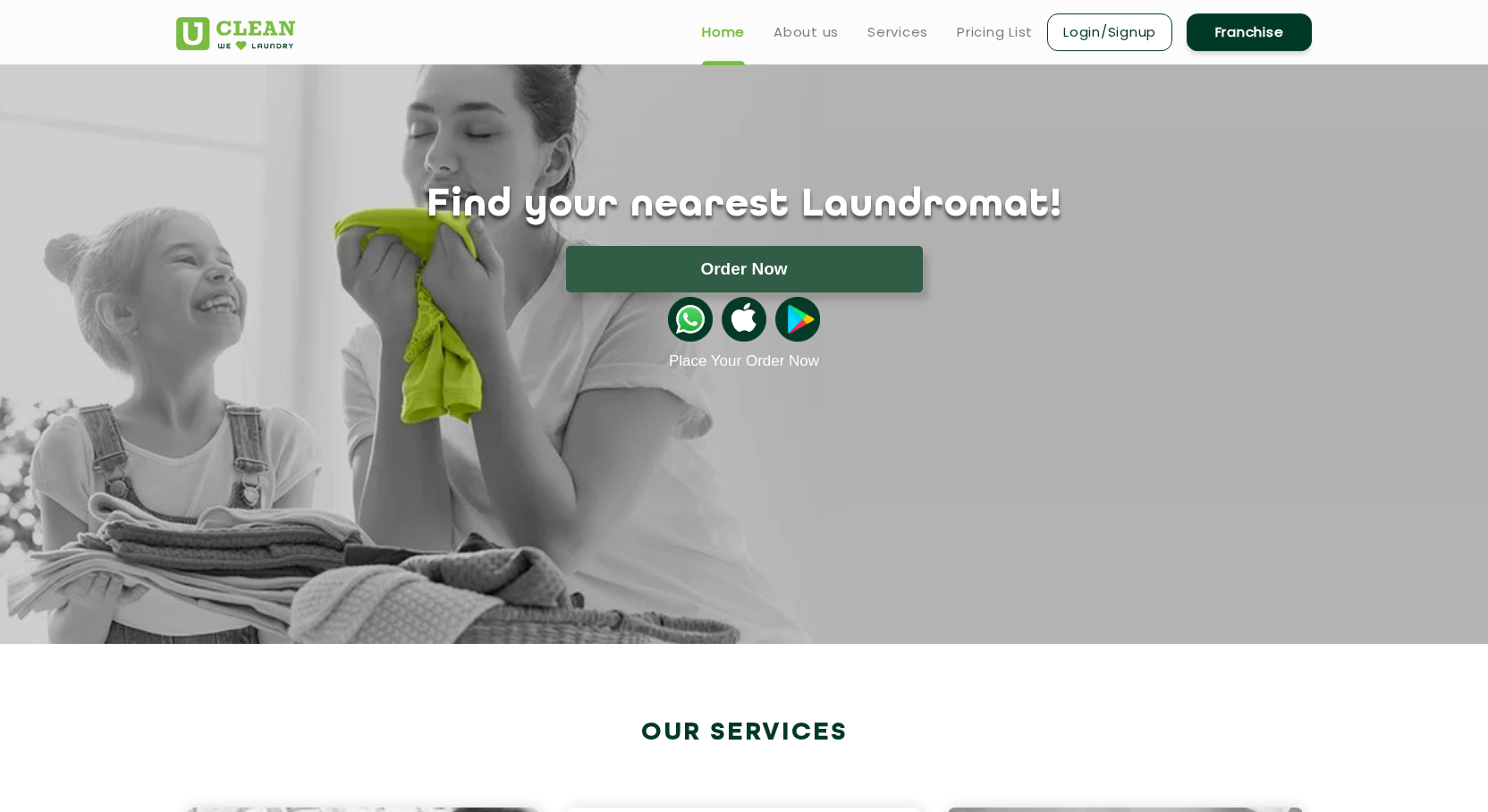 type 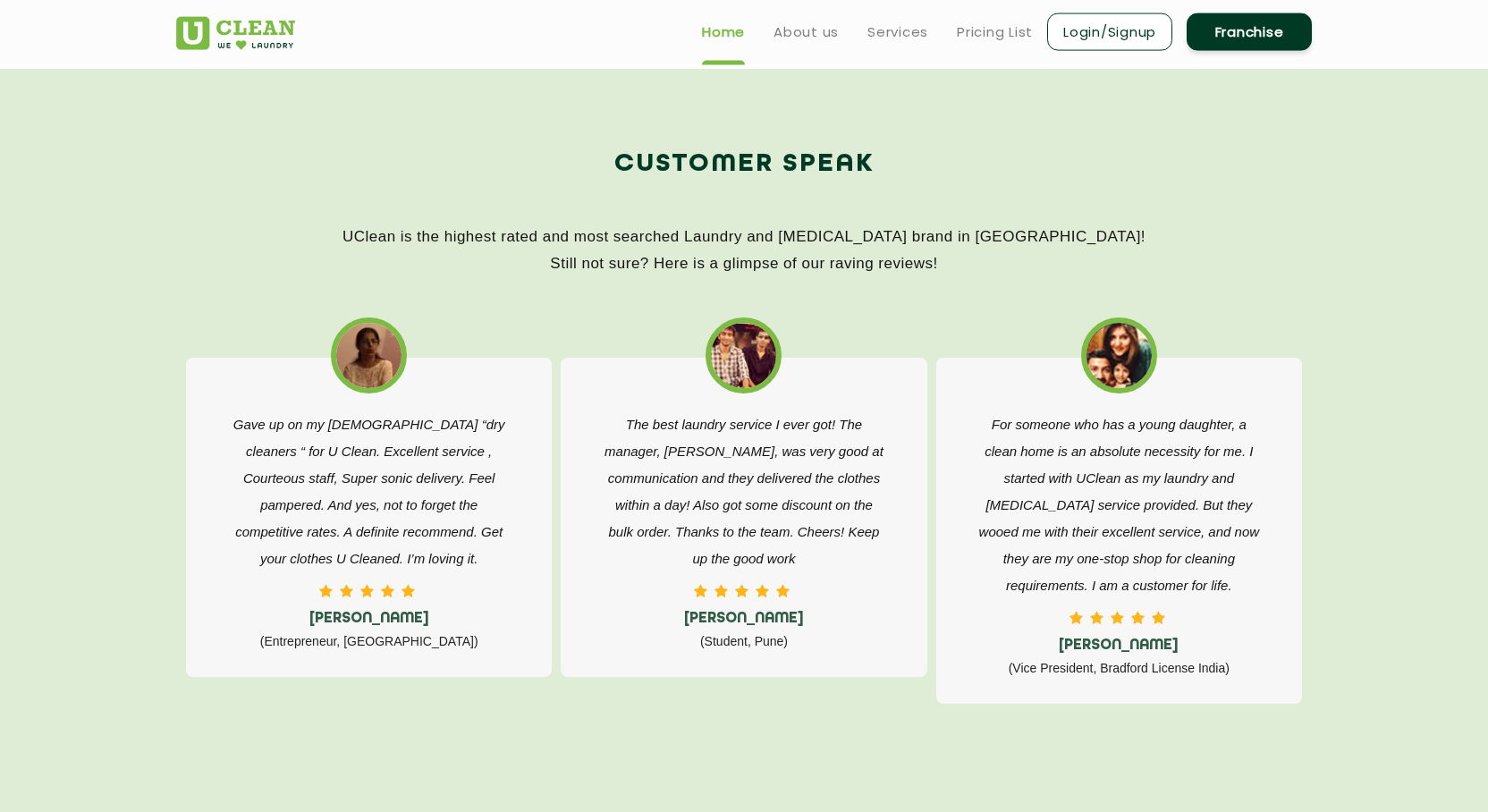 scroll, scrollTop: 2693, scrollLeft: 0, axis: vertical 